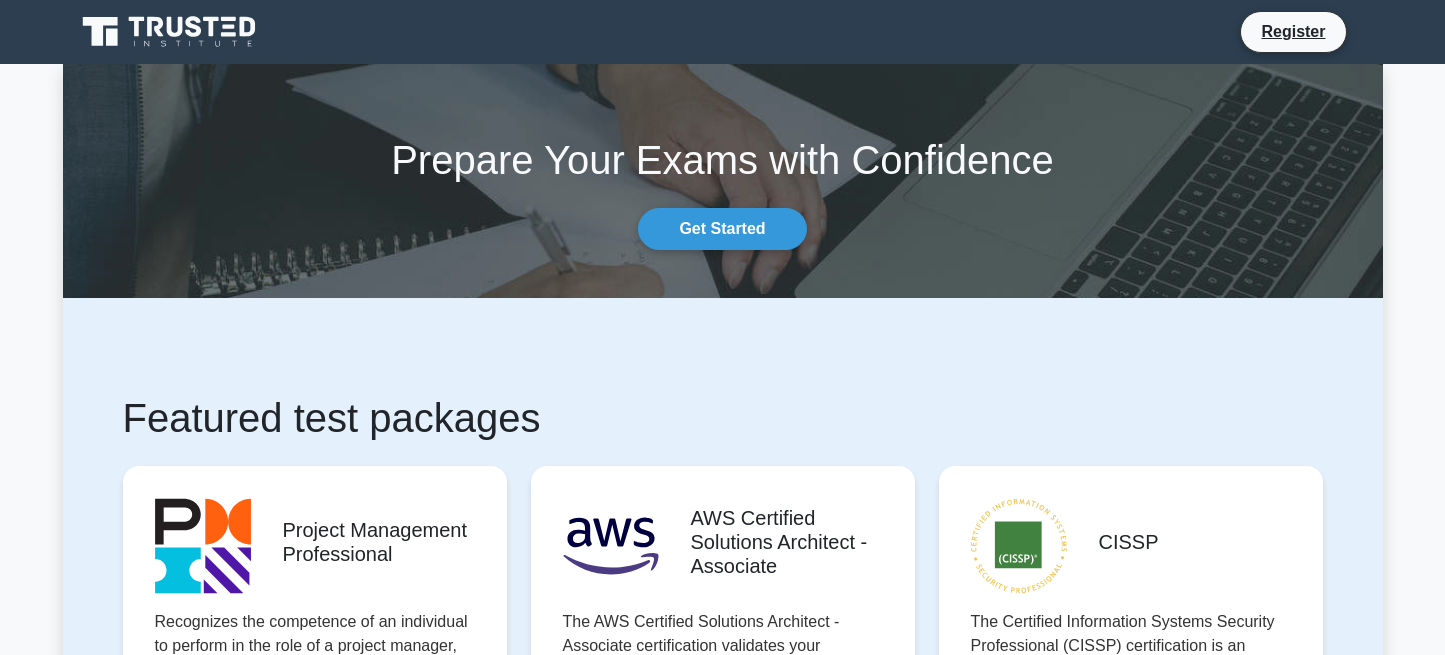 scroll, scrollTop: 0, scrollLeft: 0, axis: both 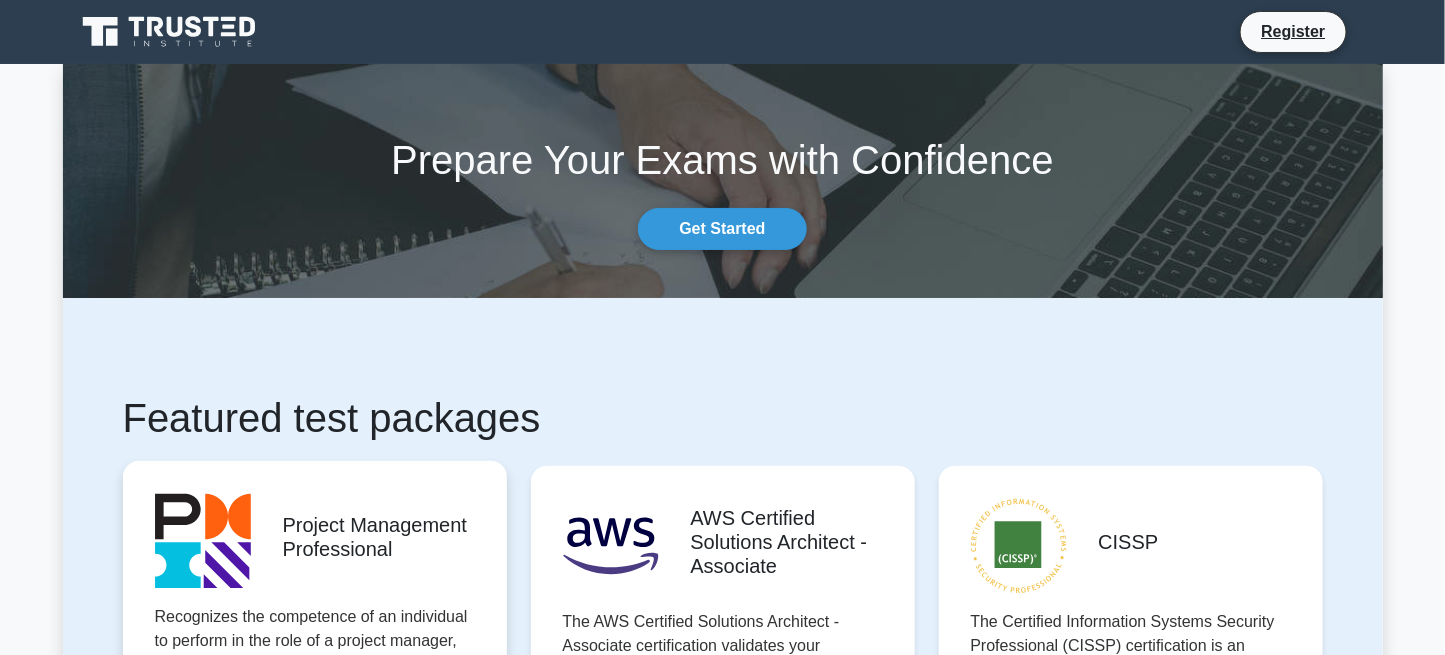 click on "Start practicing" at bounding box center [314, 762] 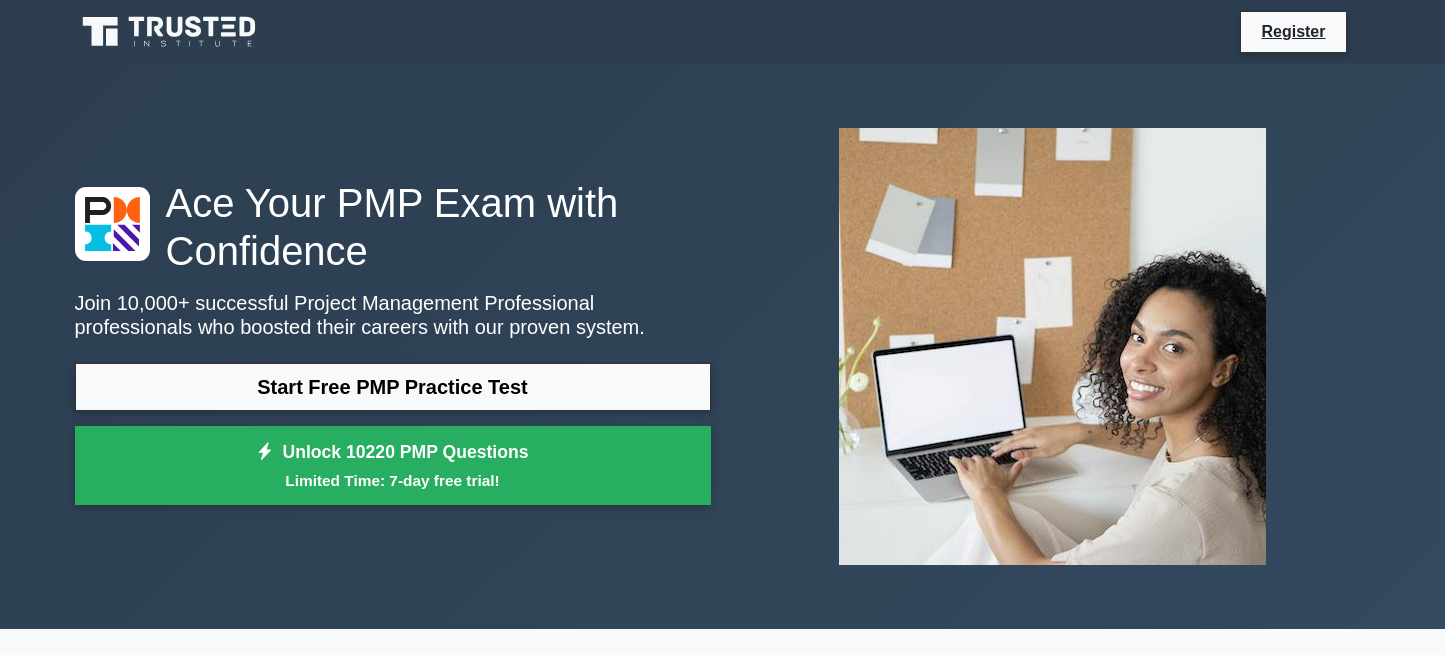scroll, scrollTop: 0, scrollLeft: 0, axis: both 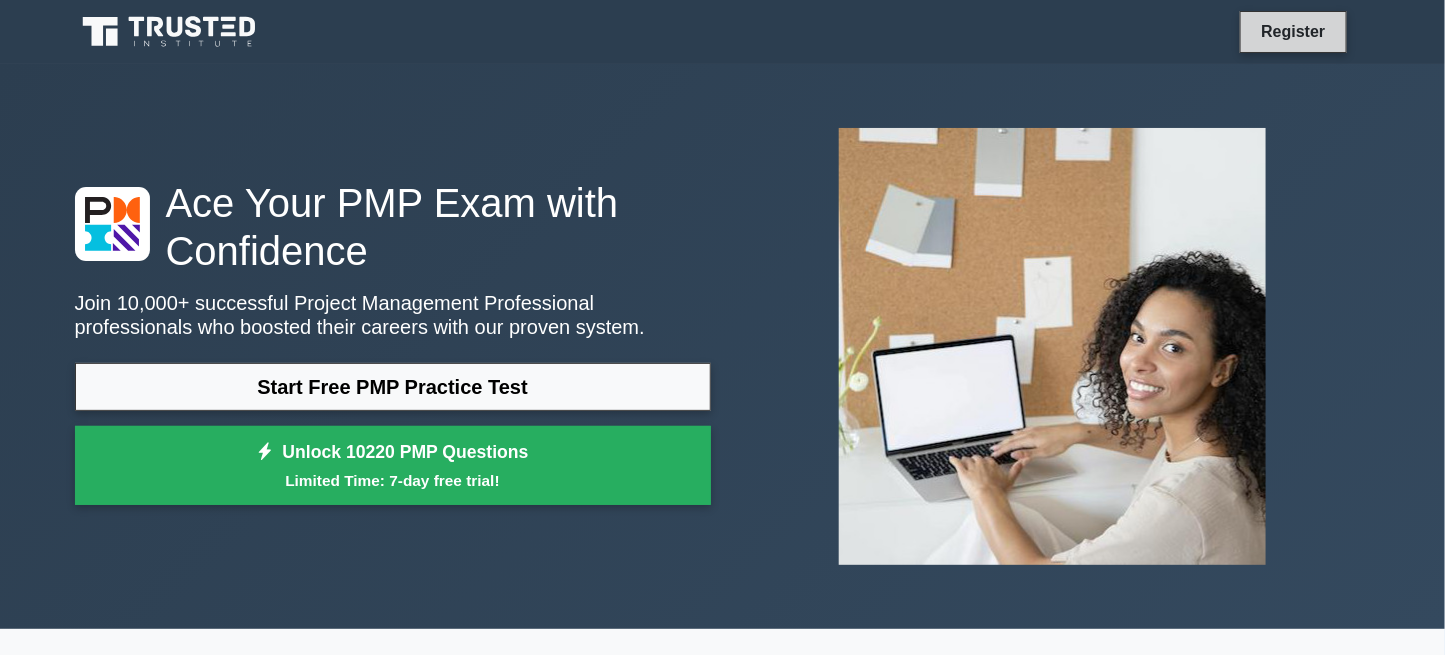 click on "Register" at bounding box center (1293, 31) 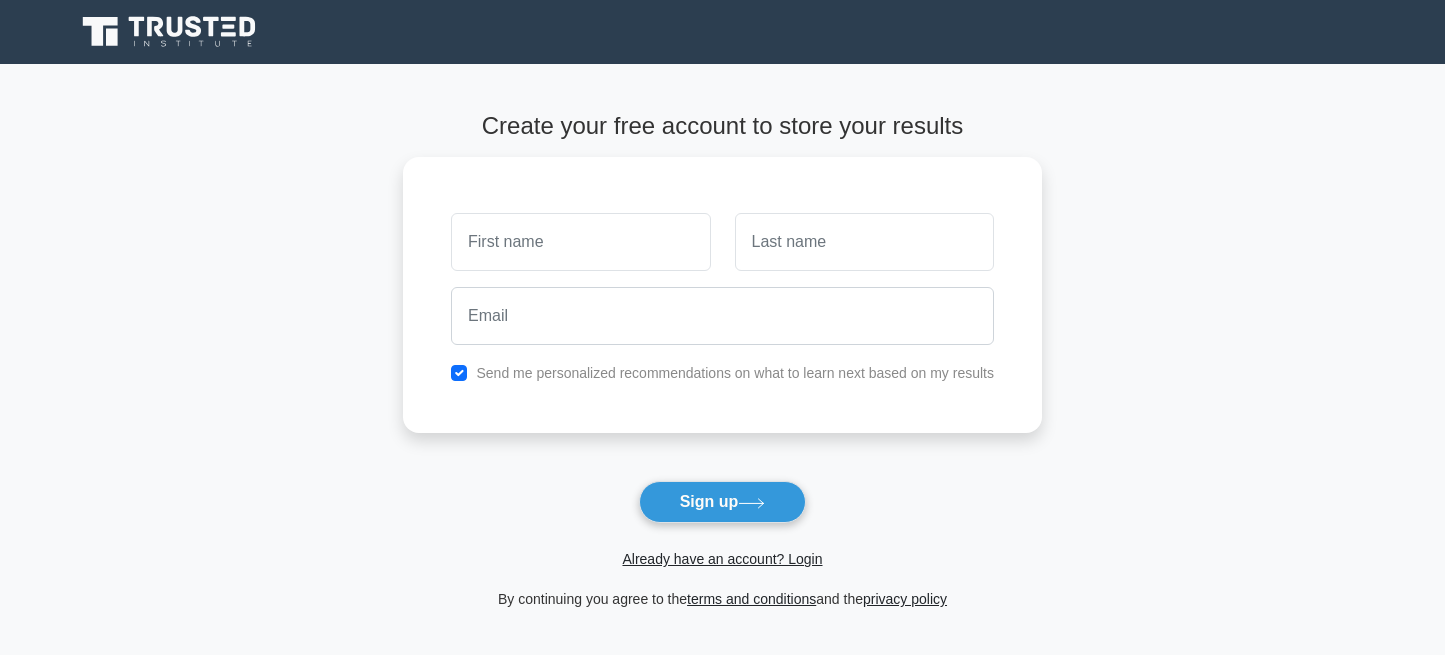 scroll, scrollTop: 0, scrollLeft: 0, axis: both 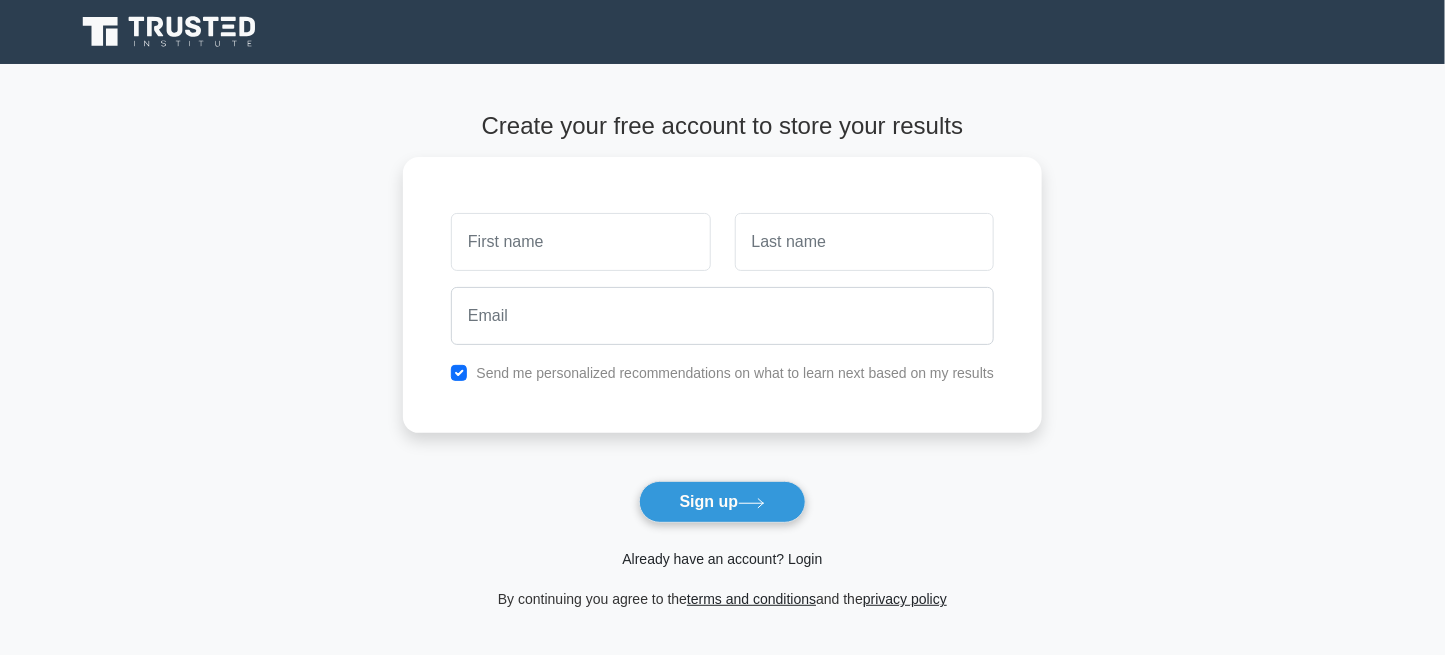 click on "Already have an account? Login" at bounding box center [722, 559] 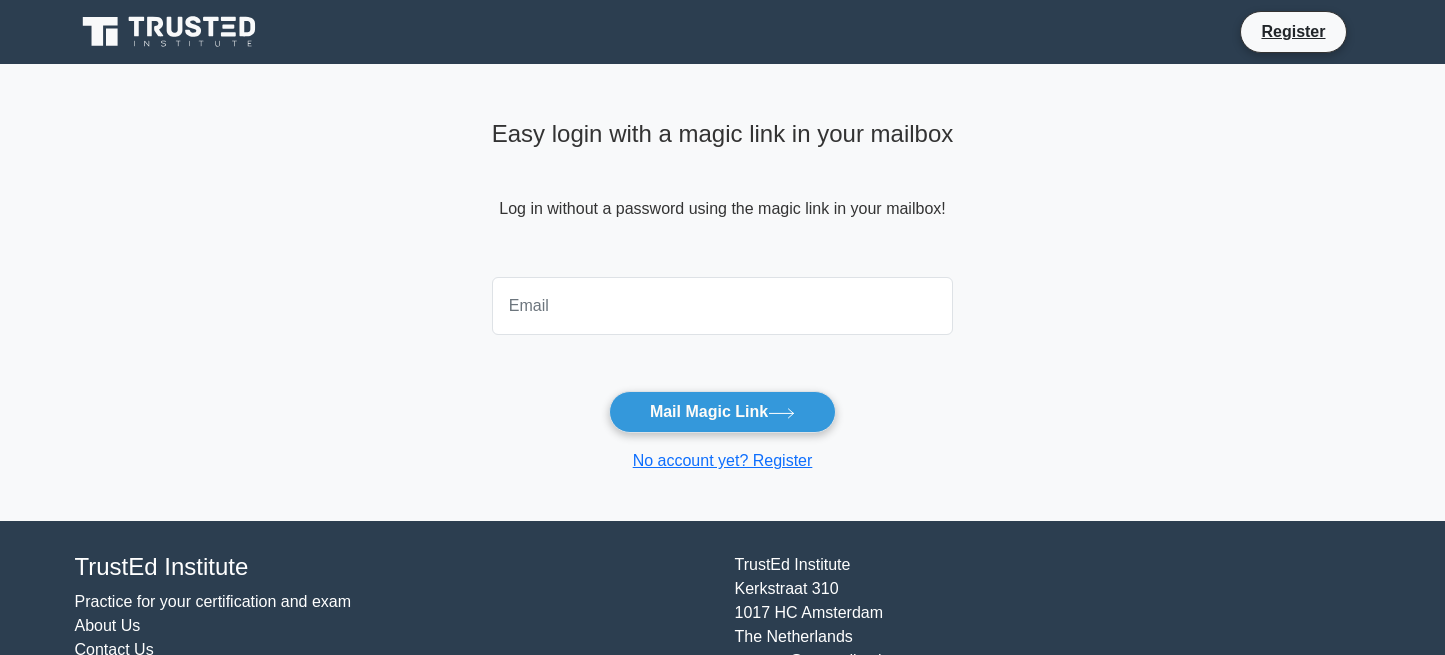 scroll, scrollTop: 0, scrollLeft: 0, axis: both 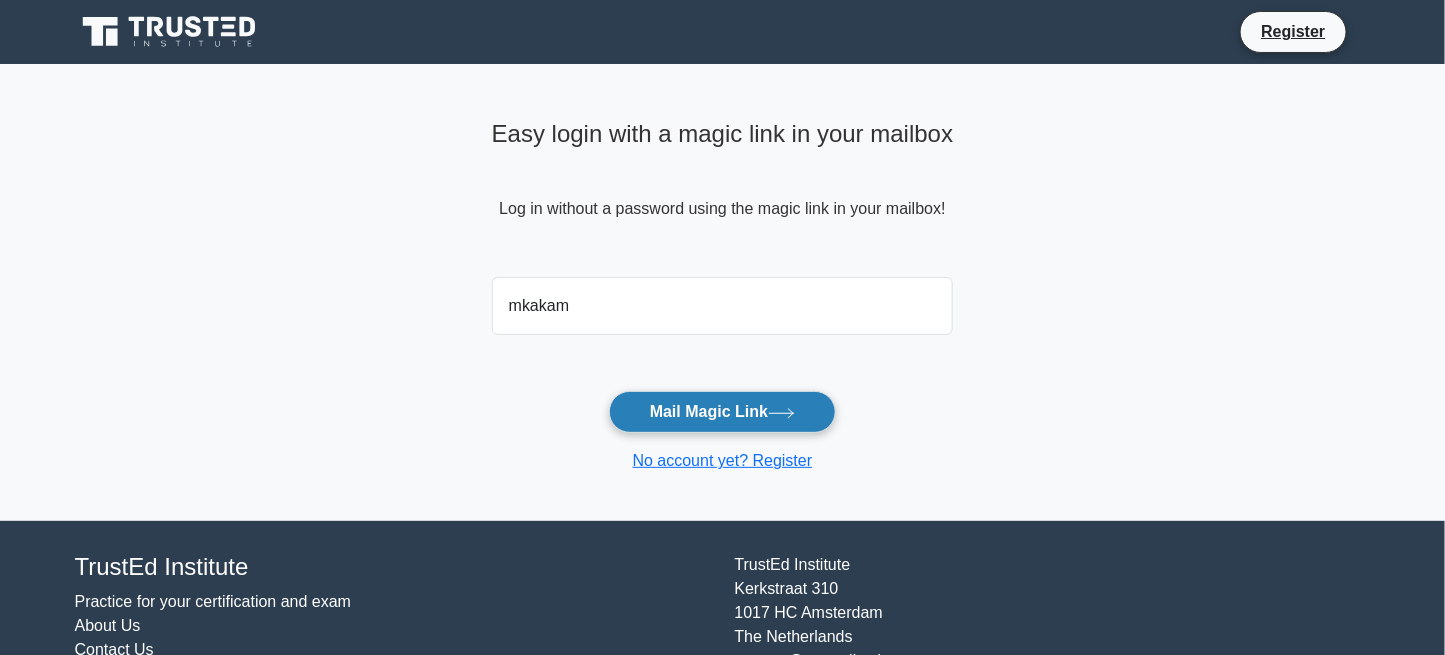 type on "mkakambi@gmail.com" 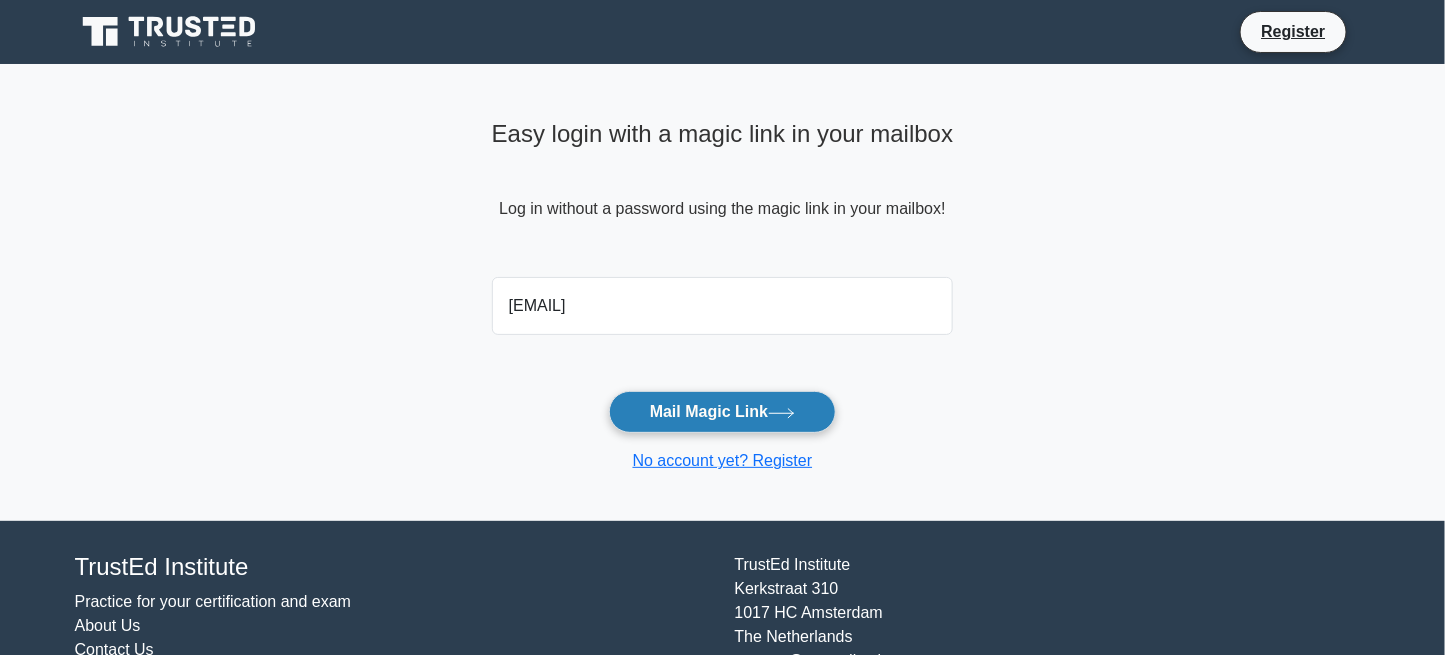 click on "Mail Magic Link" at bounding box center (722, 412) 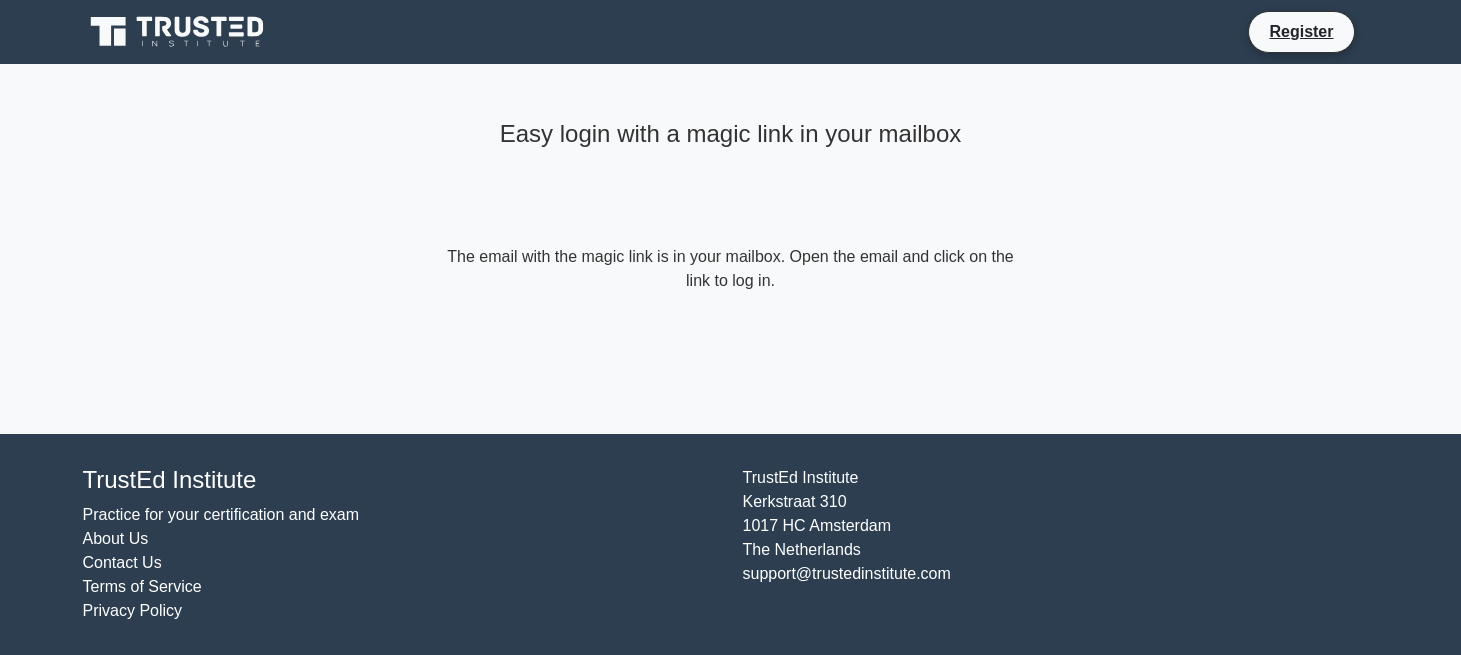 scroll, scrollTop: 0, scrollLeft: 0, axis: both 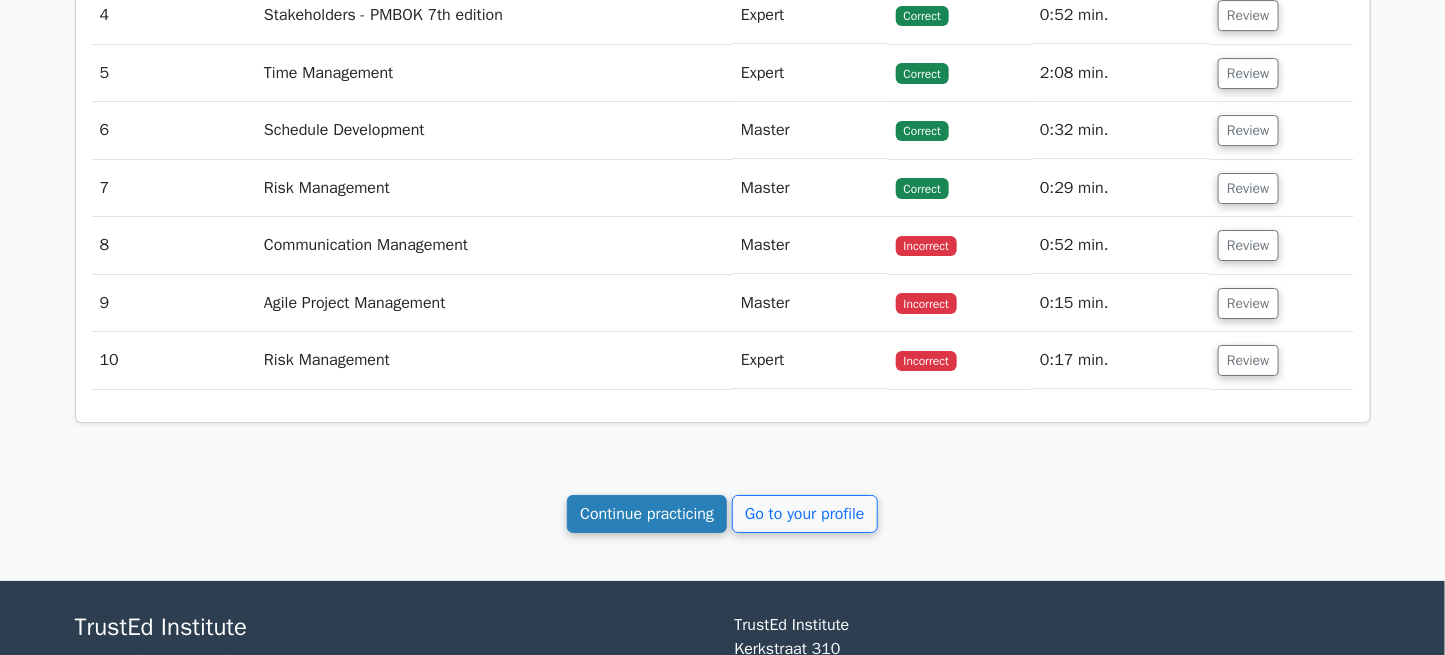 click on "Continue practicing" at bounding box center [647, 514] 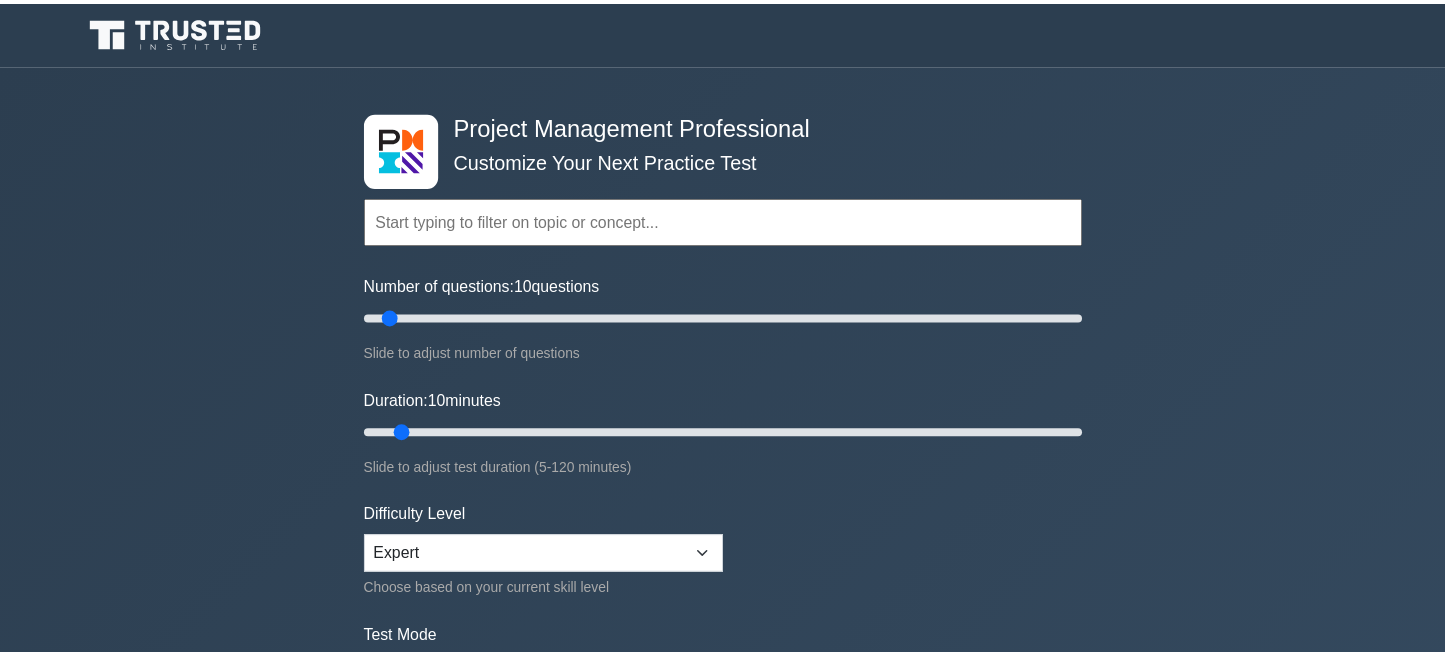 scroll, scrollTop: 0, scrollLeft: 0, axis: both 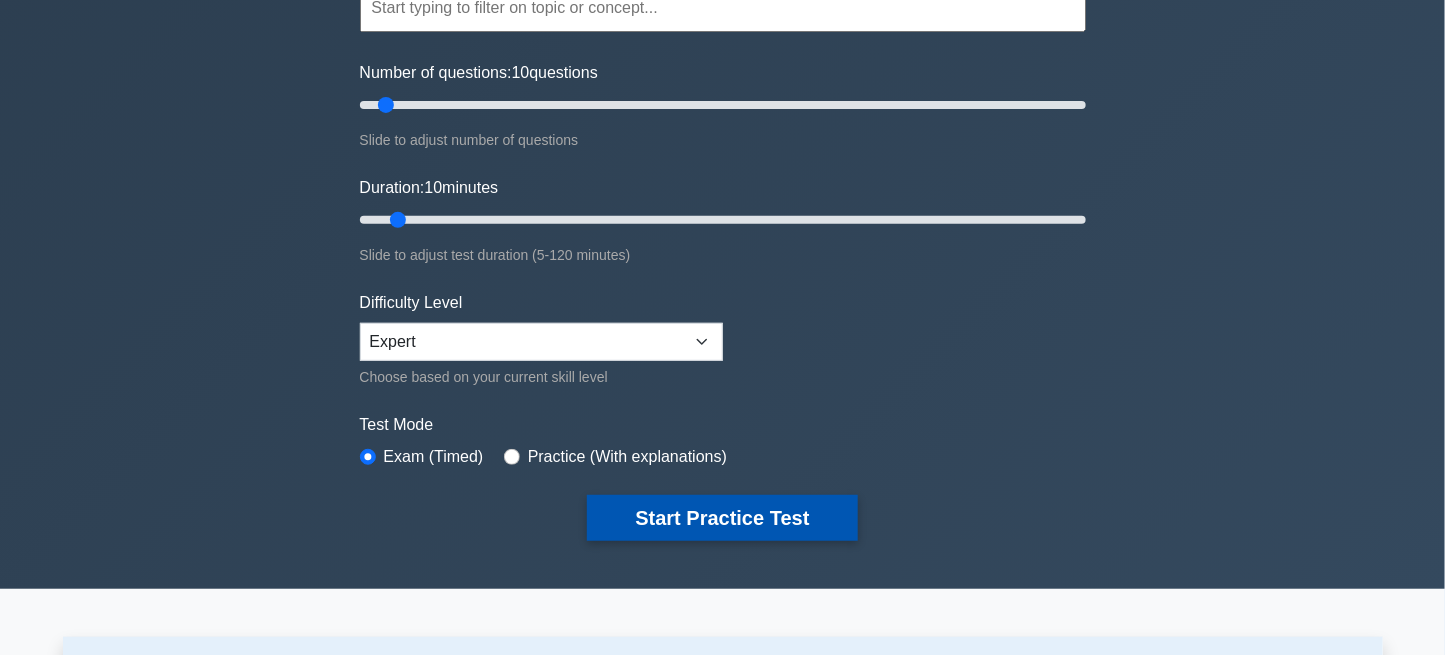 click on "Start Practice Test" at bounding box center (722, 518) 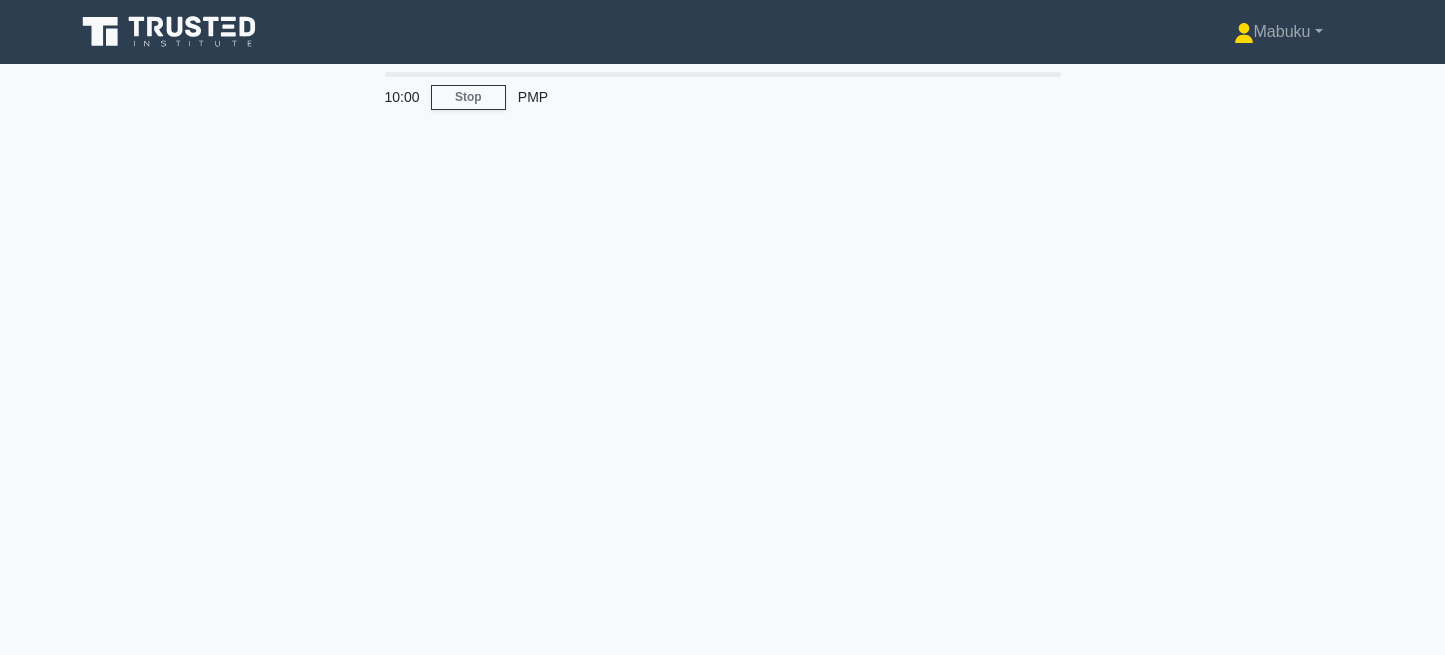 scroll, scrollTop: 0, scrollLeft: 0, axis: both 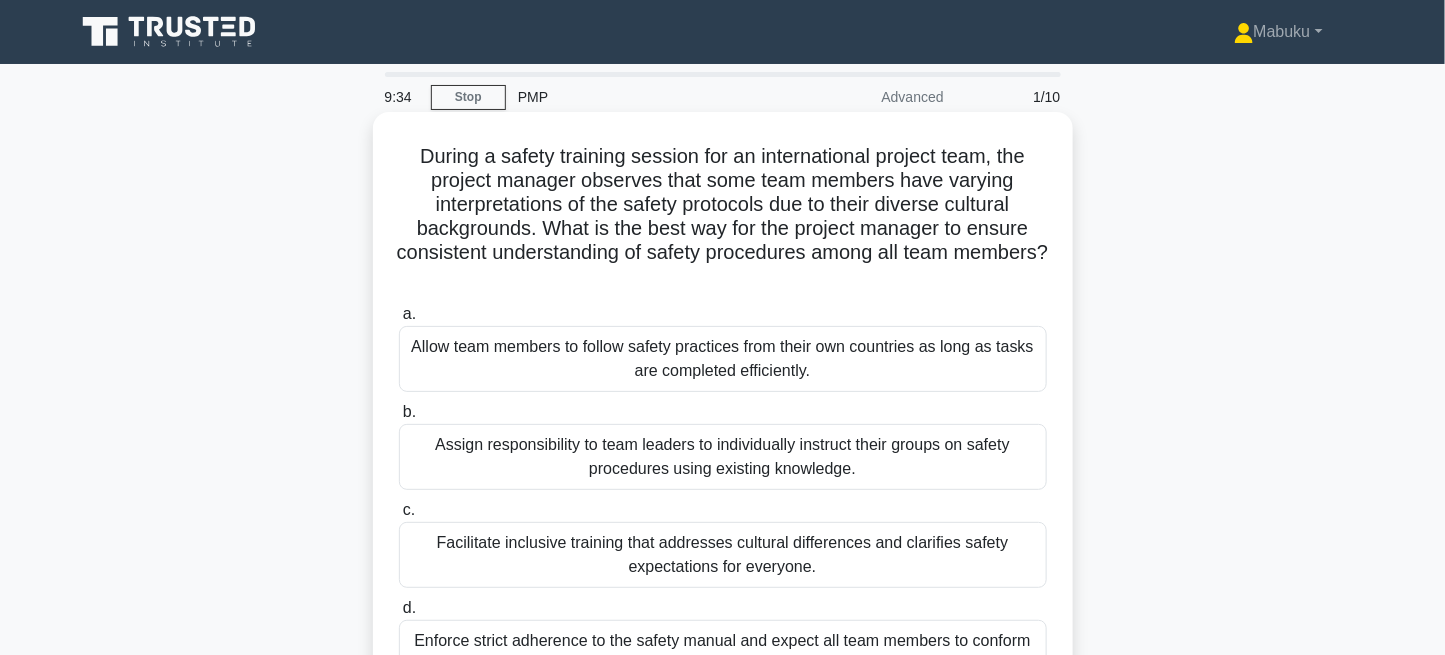 click on "Facilitate inclusive training that addresses cultural differences and clarifies safety expectations for everyone." at bounding box center (723, 555) 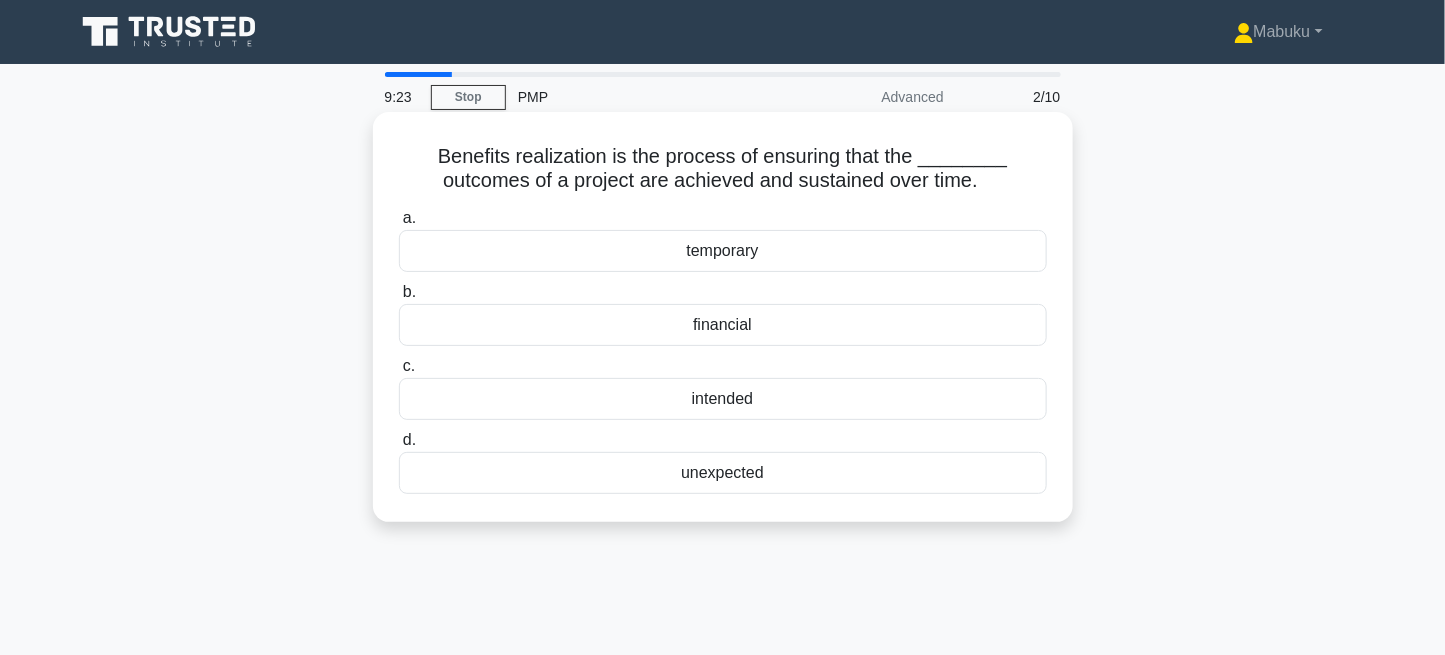 click on "intended" at bounding box center (723, 399) 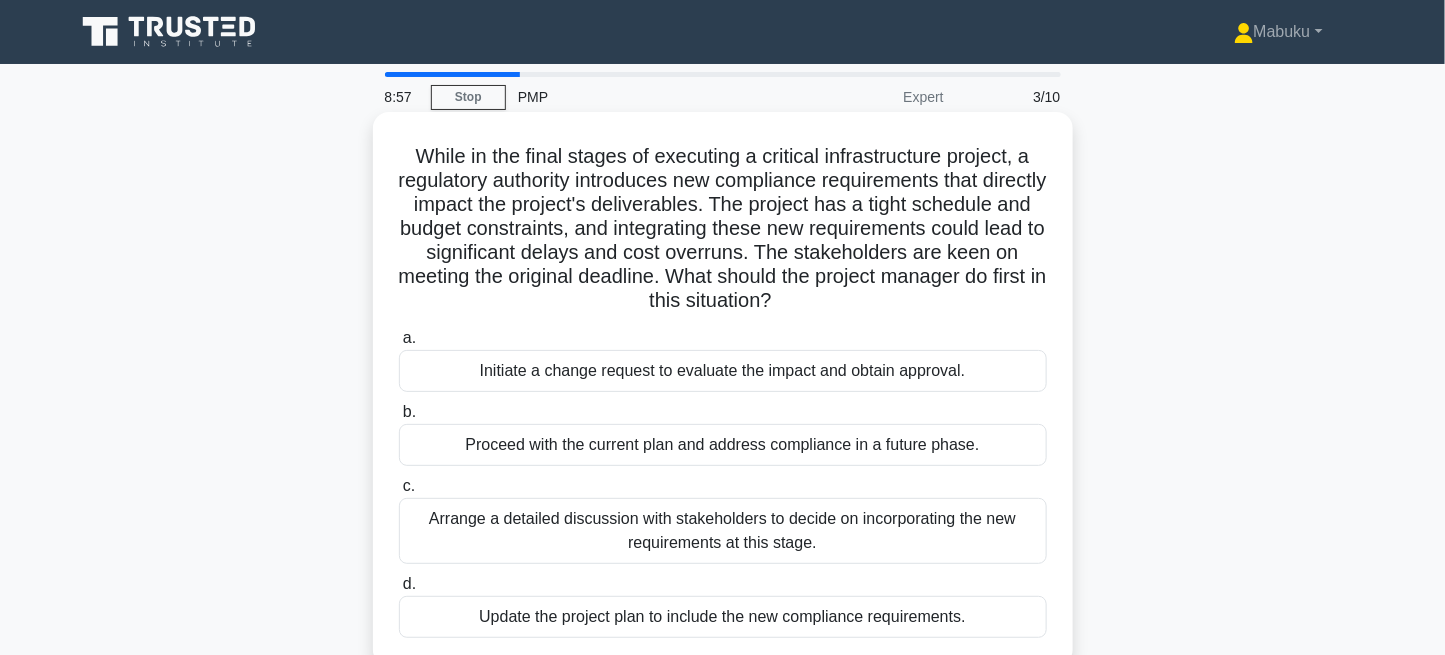 click on "Initiate a change request to evaluate the impact and obtain approval." at bounding box center [723, 371] 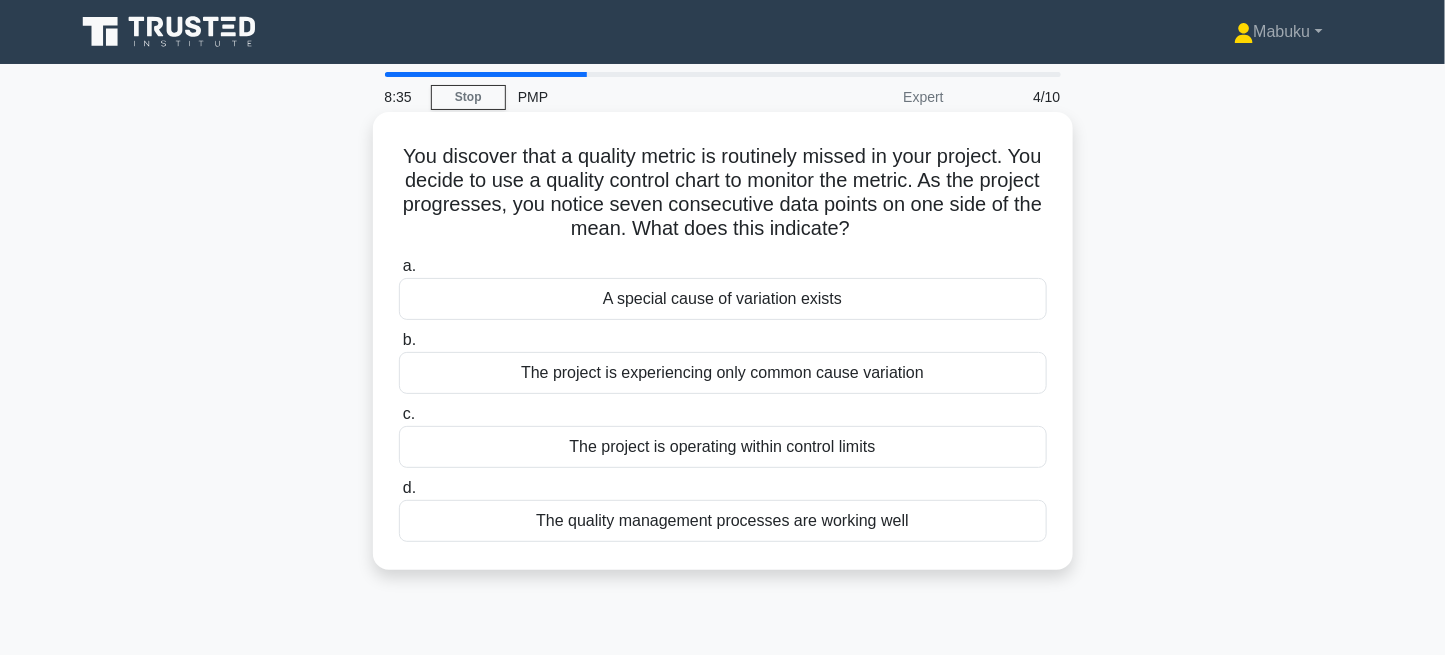 click on "A special cause of variation exists" at bounding box center [723, 299] 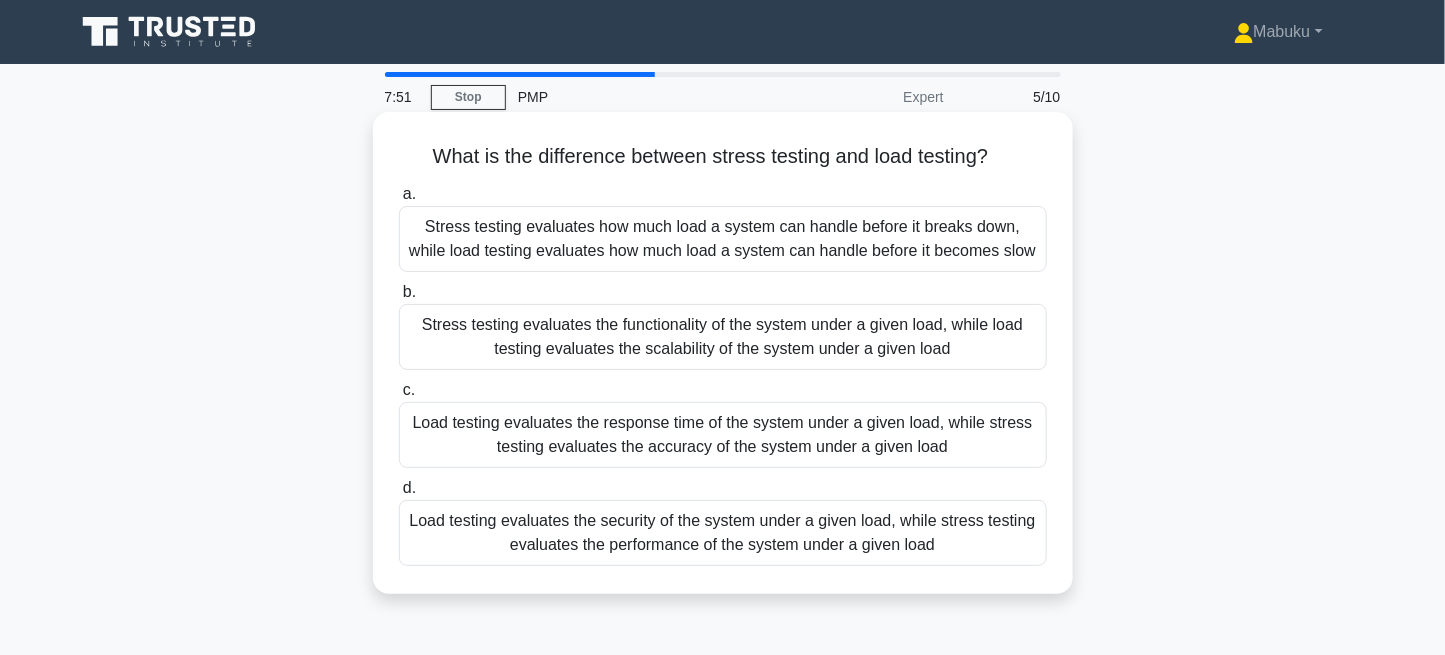 click on "Stress testing evaluates how much load a system can handle before it breaks down, while load testing evaluates how much load a system can handle before it becomes slow" at bounding box center [723, 239] 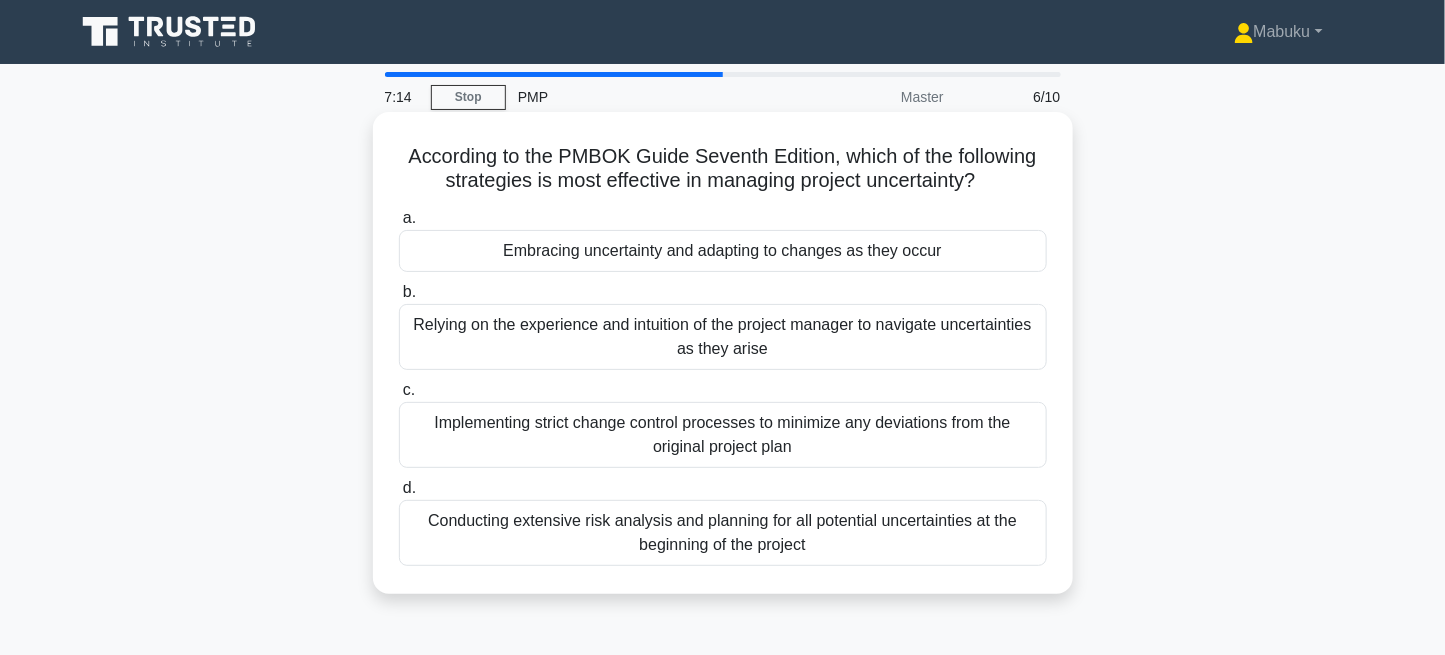 click on "Conducting extensive risk analysis and planning for all potential uncertainties at the beginning of the project" at bounding box center (723, 533) 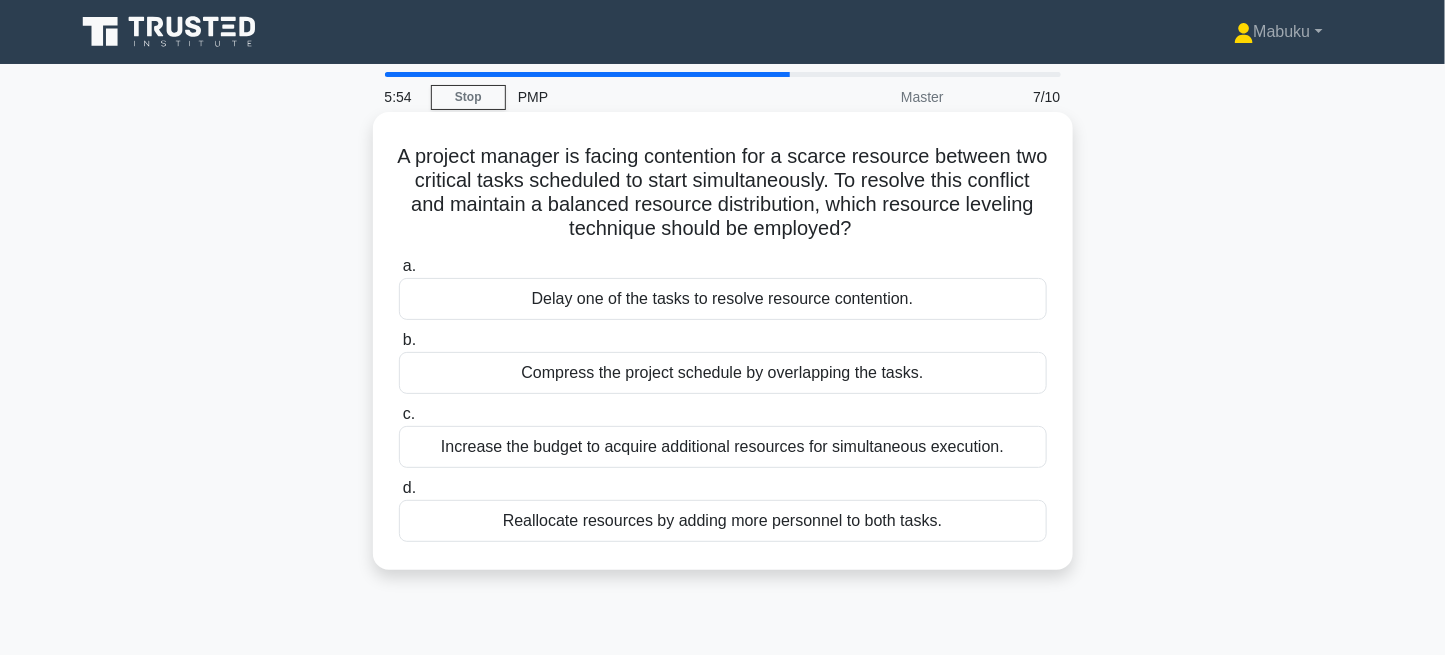 click on "a.
Delay one of the tasks to resolve resource contention.
b.
Compress the project schedule by overlapping the tasks.
c. d." at bounding box center (723, 398) 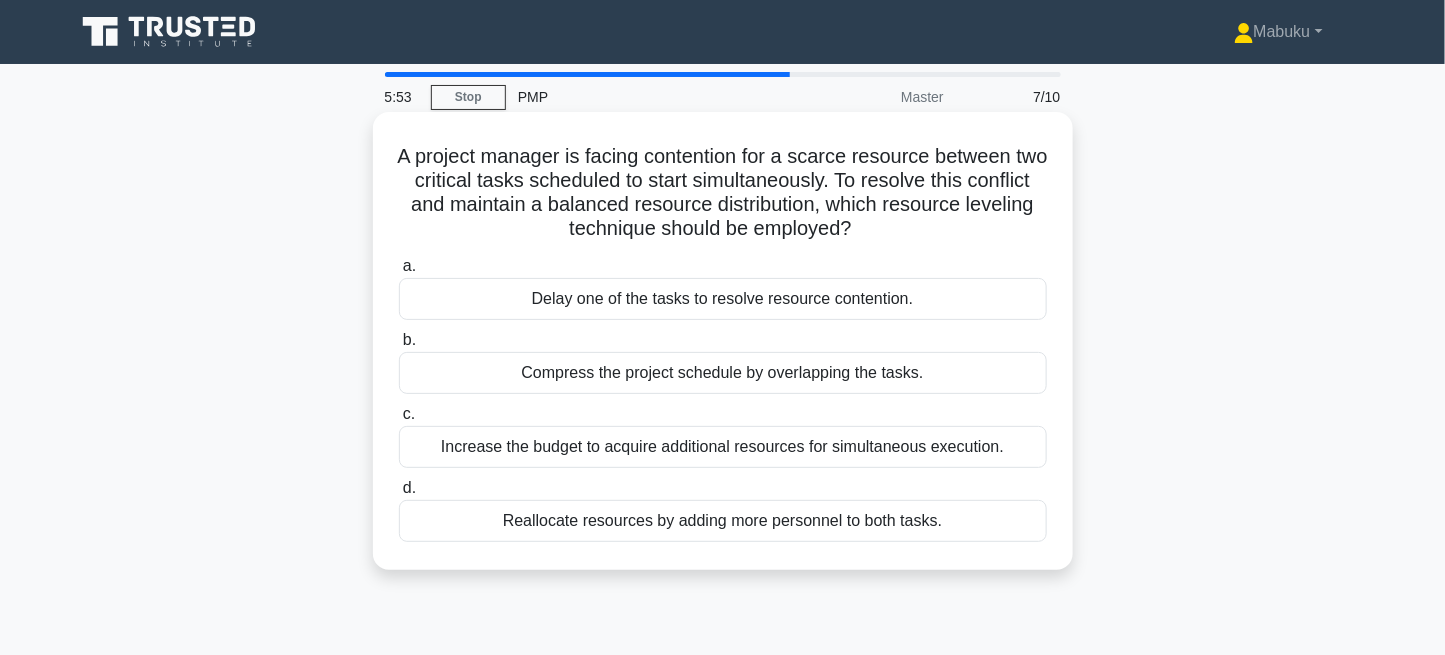 click on "Delay one of the tasks to resolve resource contention." at bounding box center [723, 299] 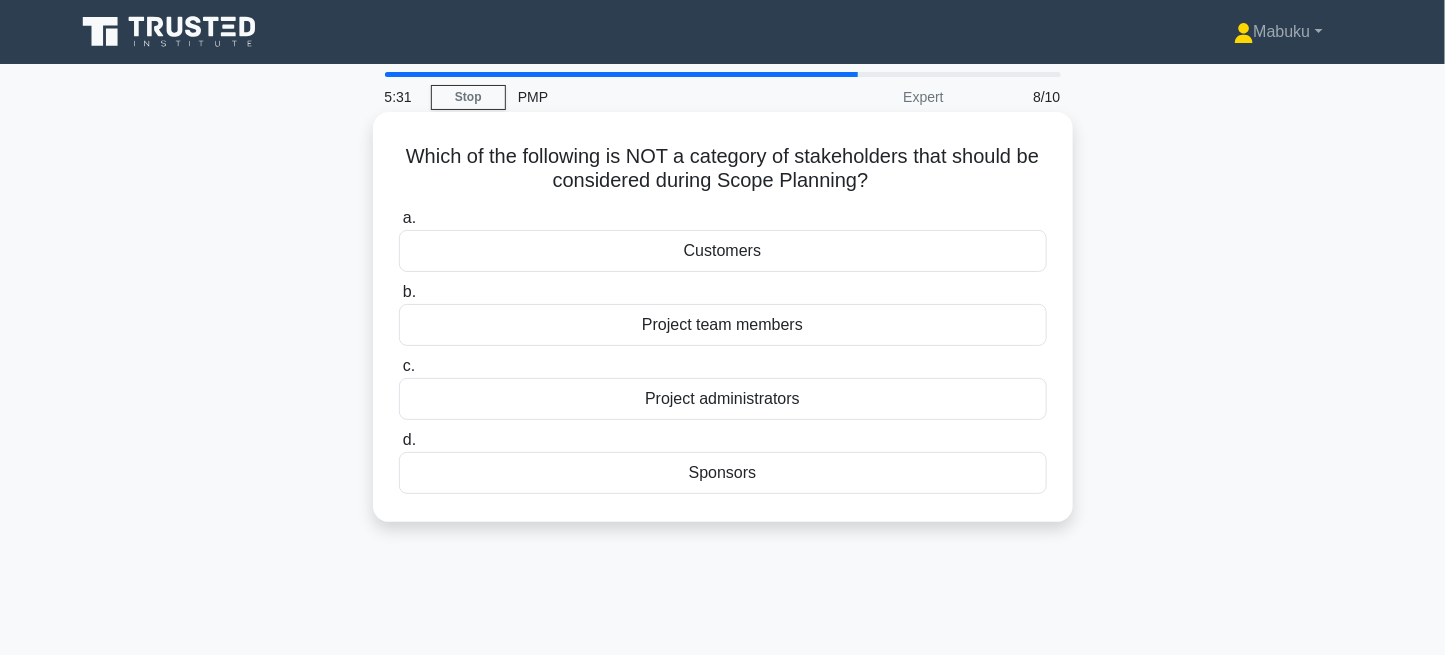 click on "Project administrators" at bounding box center (723, 399) 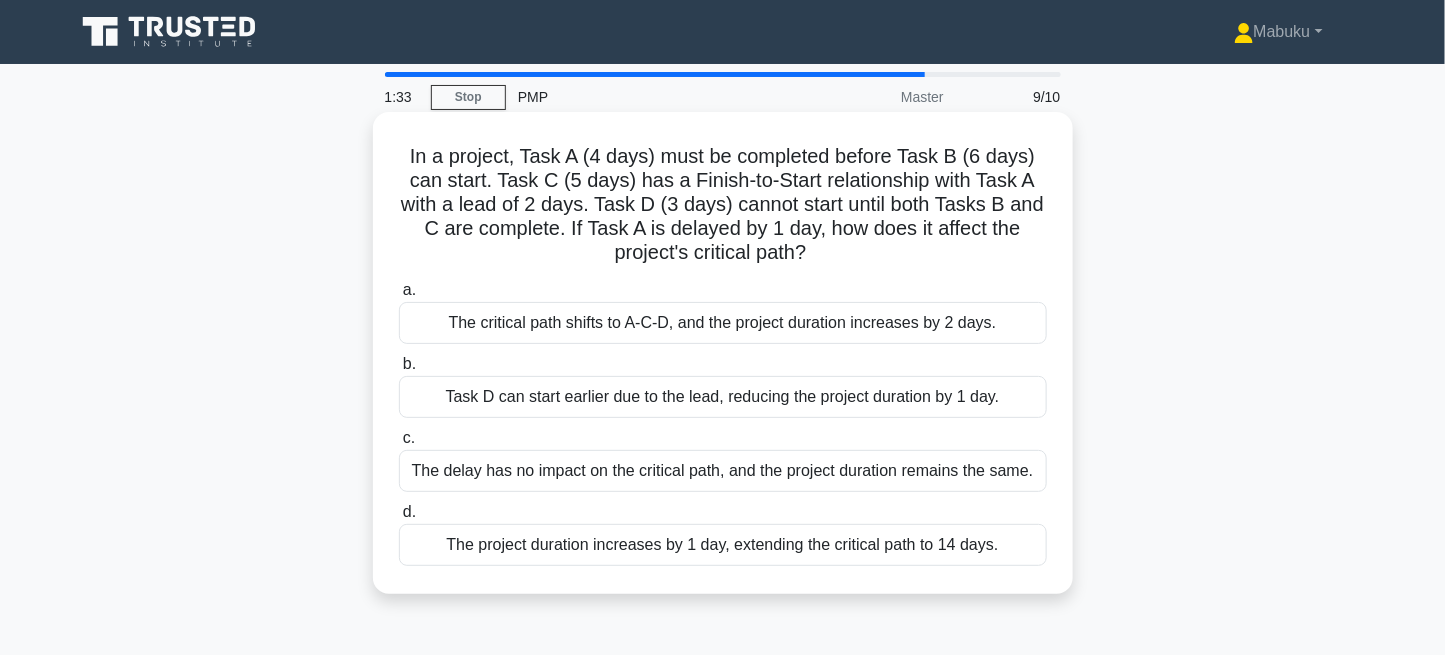 click on "The delay has no impact on the critical path, and the project duration remains the same." at bounding box center (723, 471) 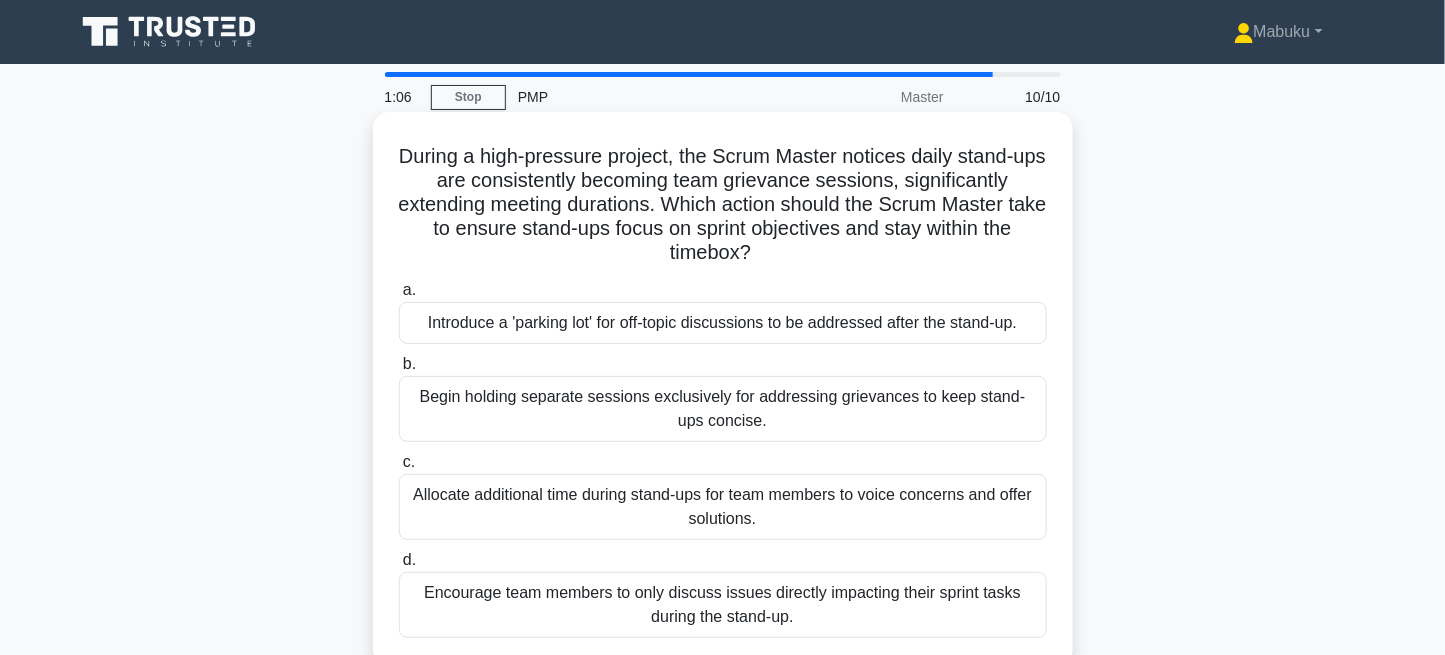 click on "Begin holding separate sessions exclusively for addressing grievances to keep stand-ups concise." at bounding box center [723, 409] 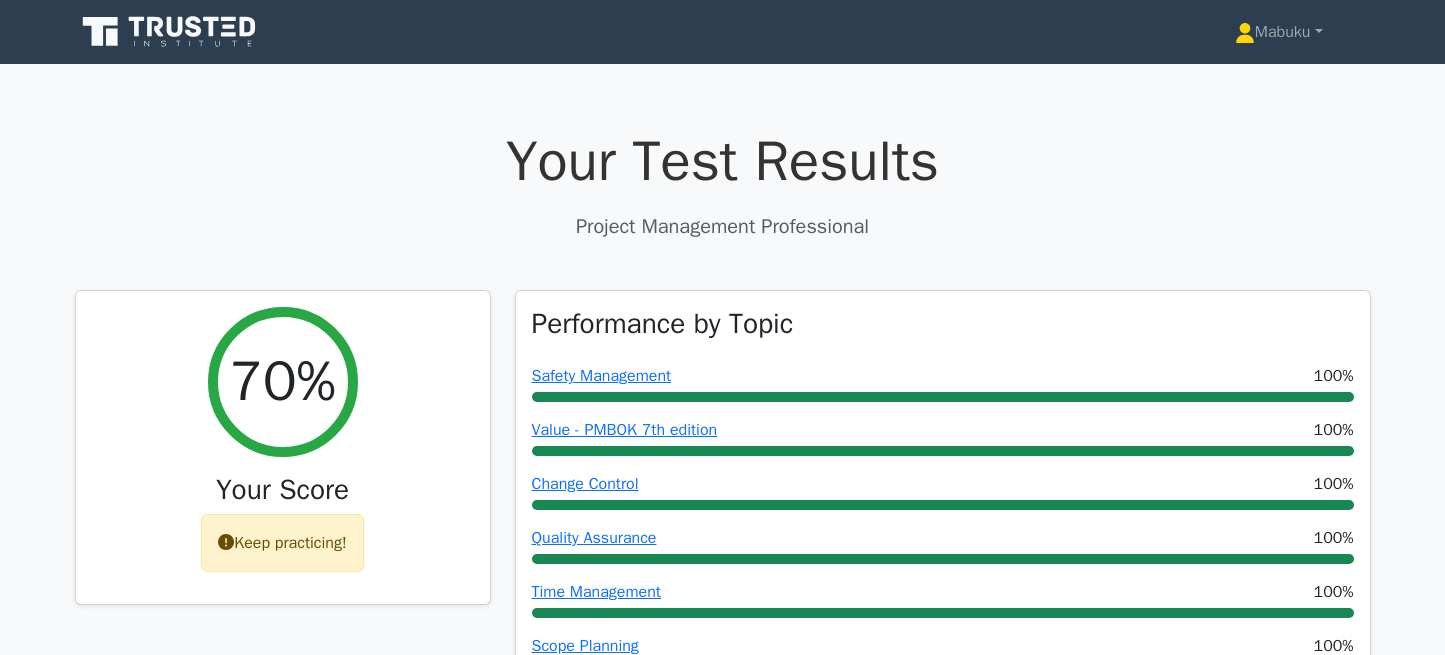 scroll, scrollTop: 0, scrollLeft: 0, axis: both 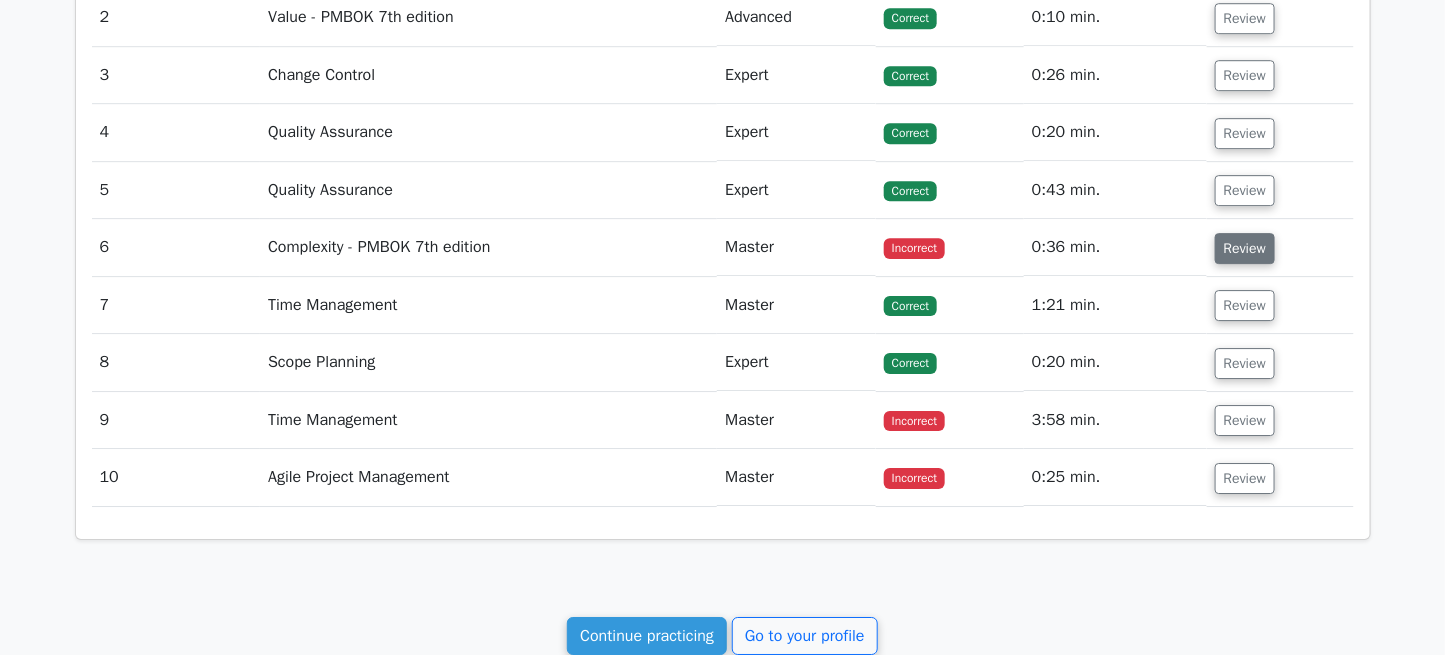 click on "Review" at bounding box center [1245, 248] 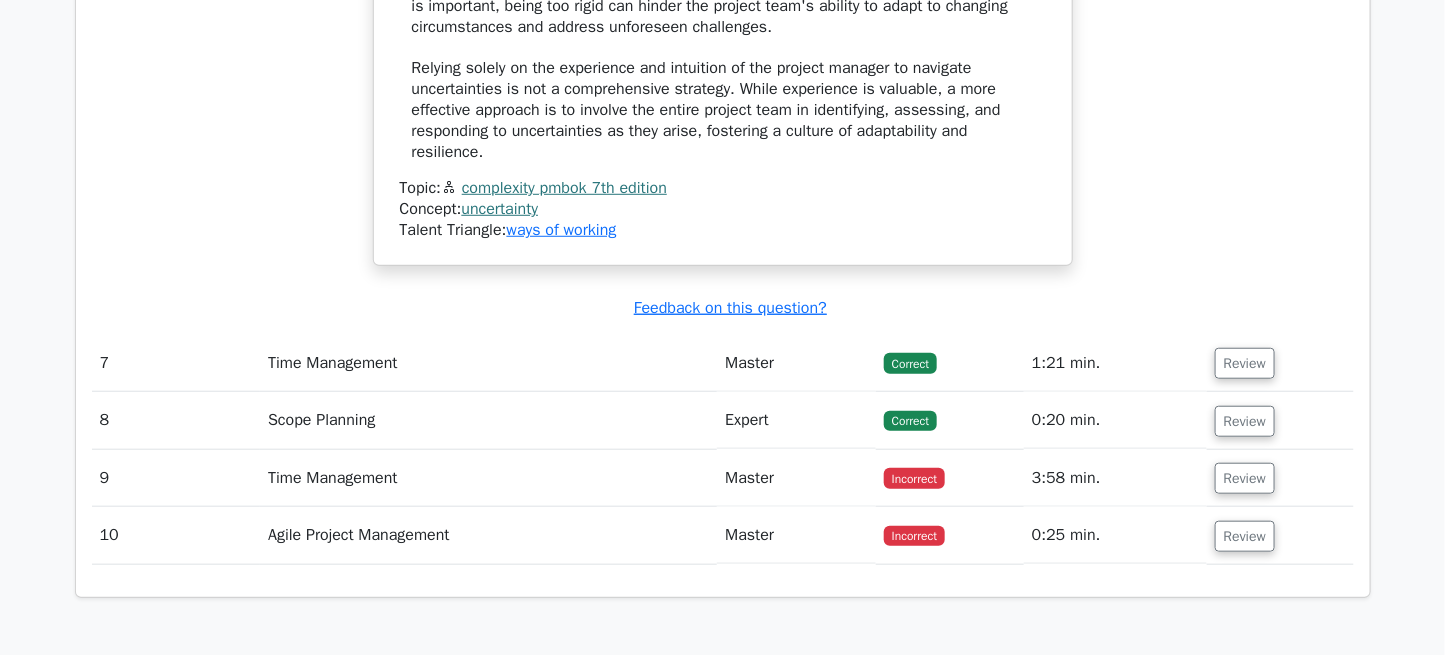 scroll, scrollTop: 3265, scrollLeft: 0, axis: vertical 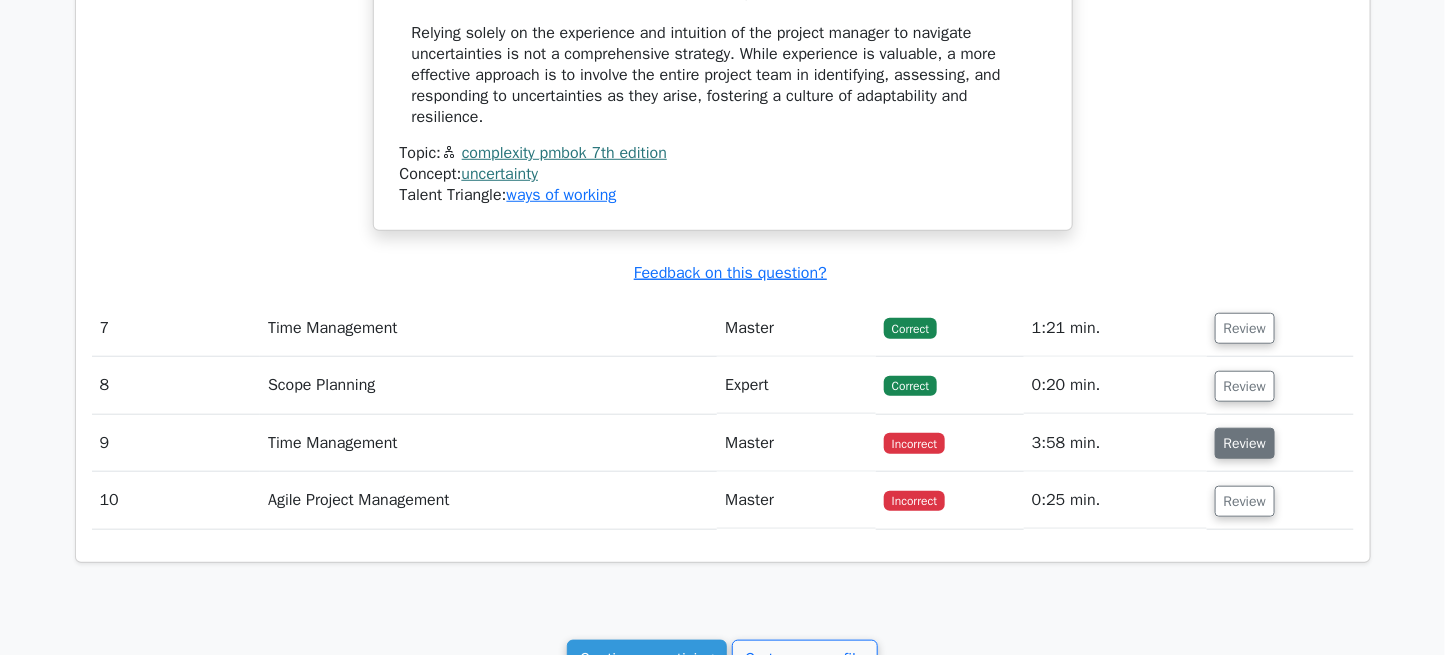 click on "Review" at bounding box center [1245, 443] 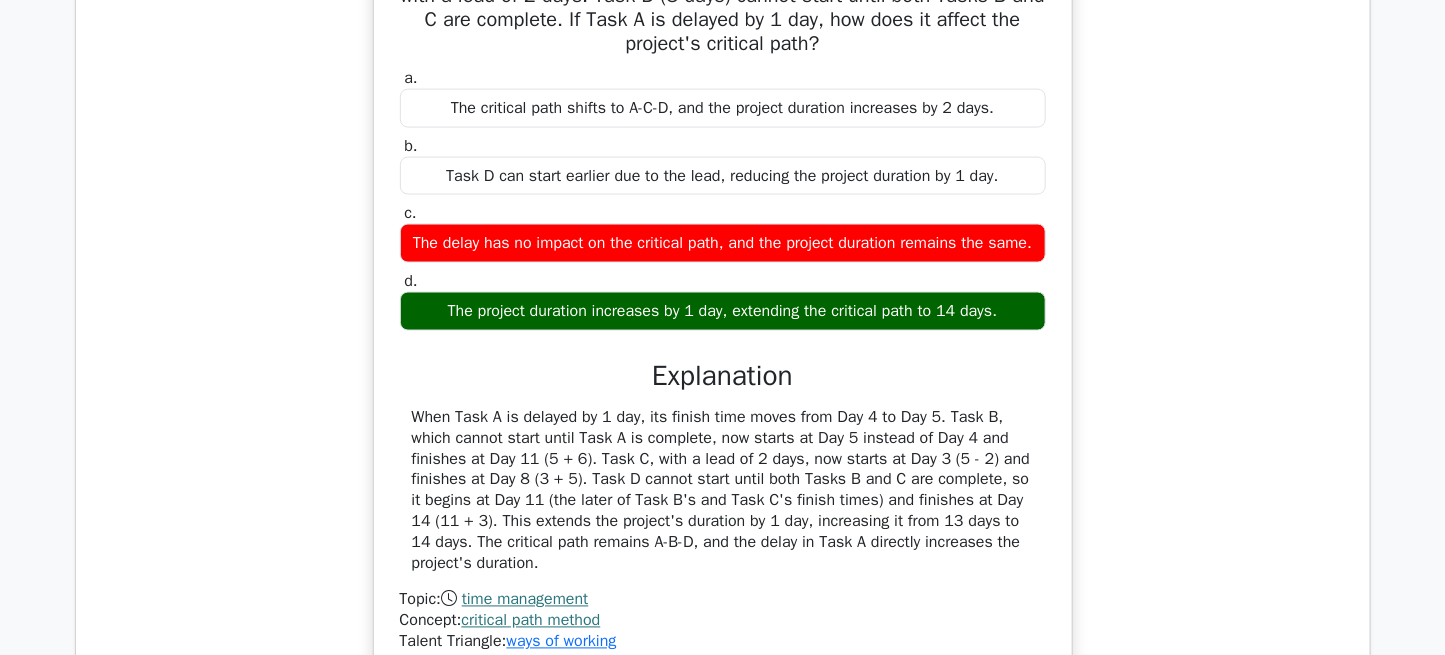 scroll, scrollTop: 3879, scrollLeft: 0, axis: vertical 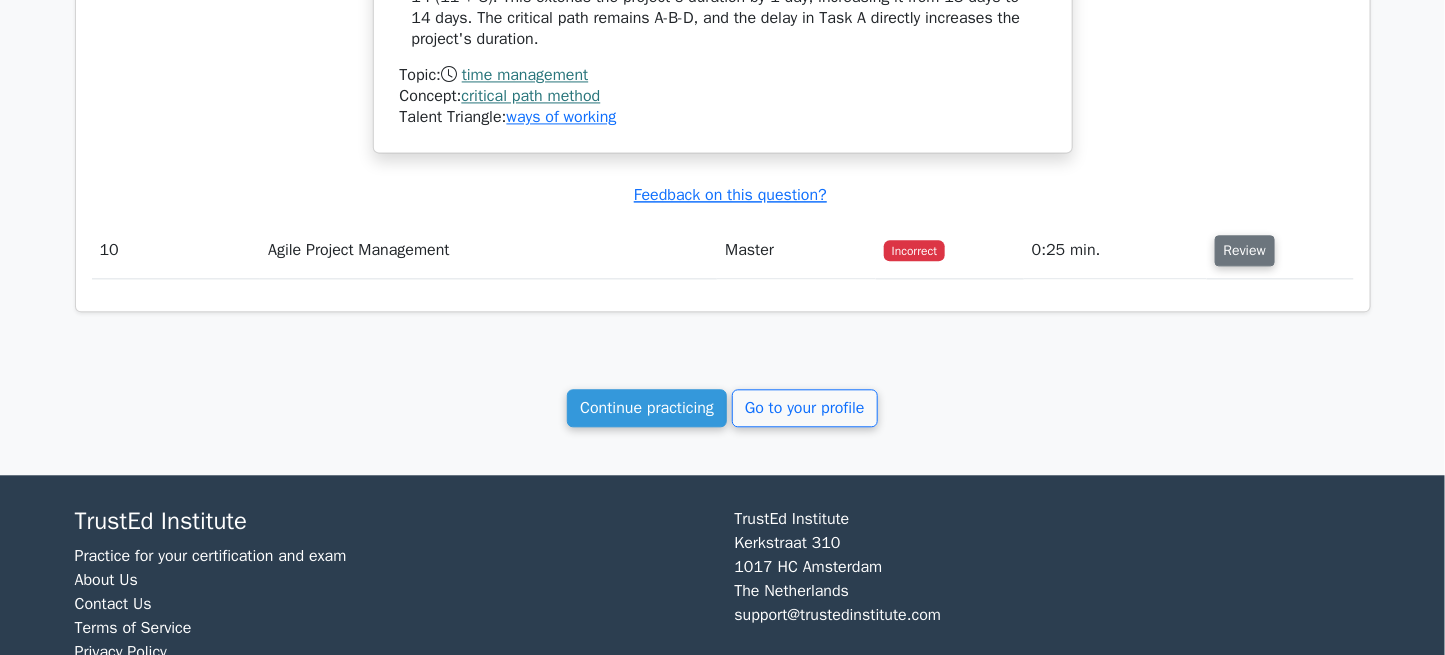 click on "Review" at bounding box center [1245, 250] 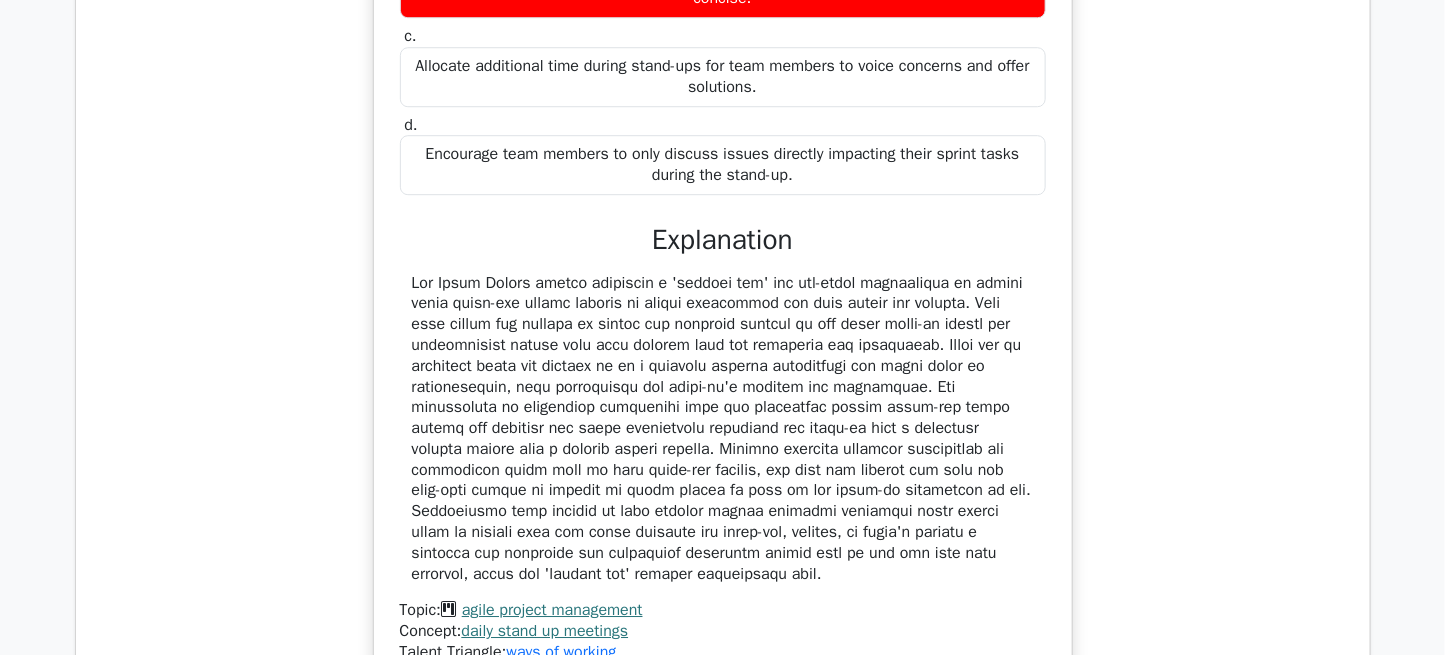scroll, scrollTop: 4946, scrollLeft: 0, axis: vertical 